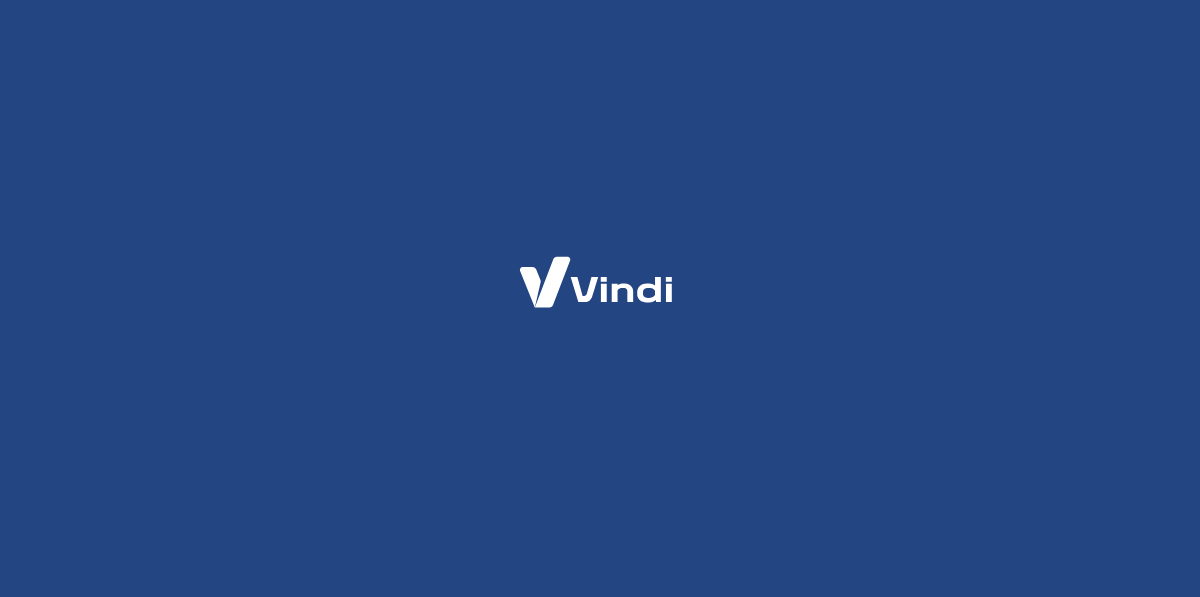 scroll, scrollTop: 0, scrollLeft: 0, axis: both 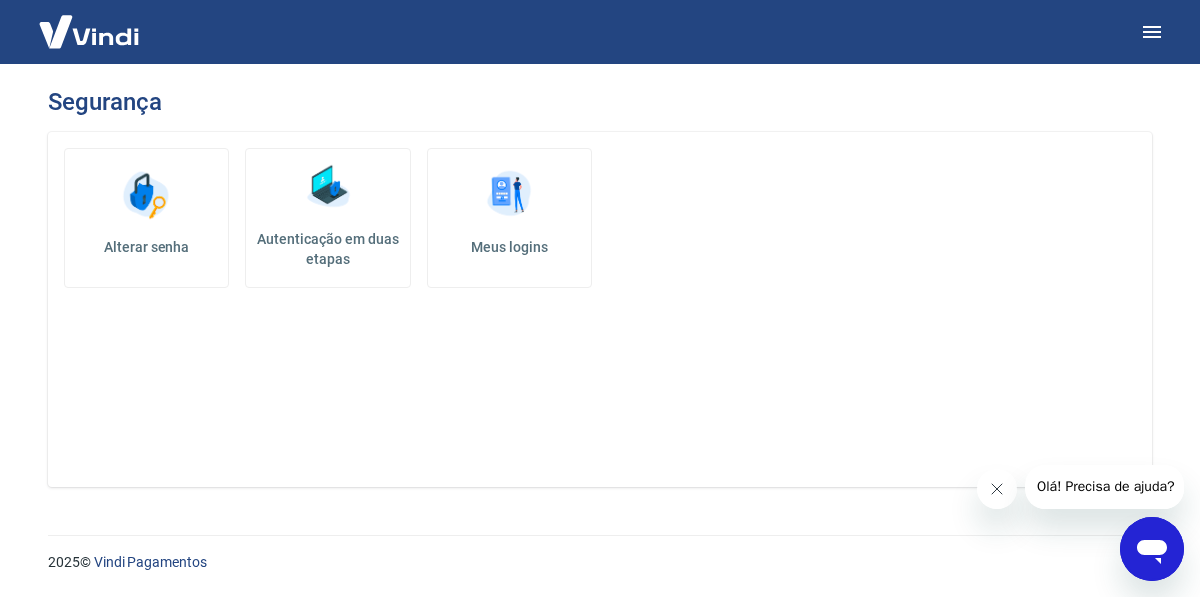 click on "Autenticação em duas etapas" at bounding box center [327, 218] 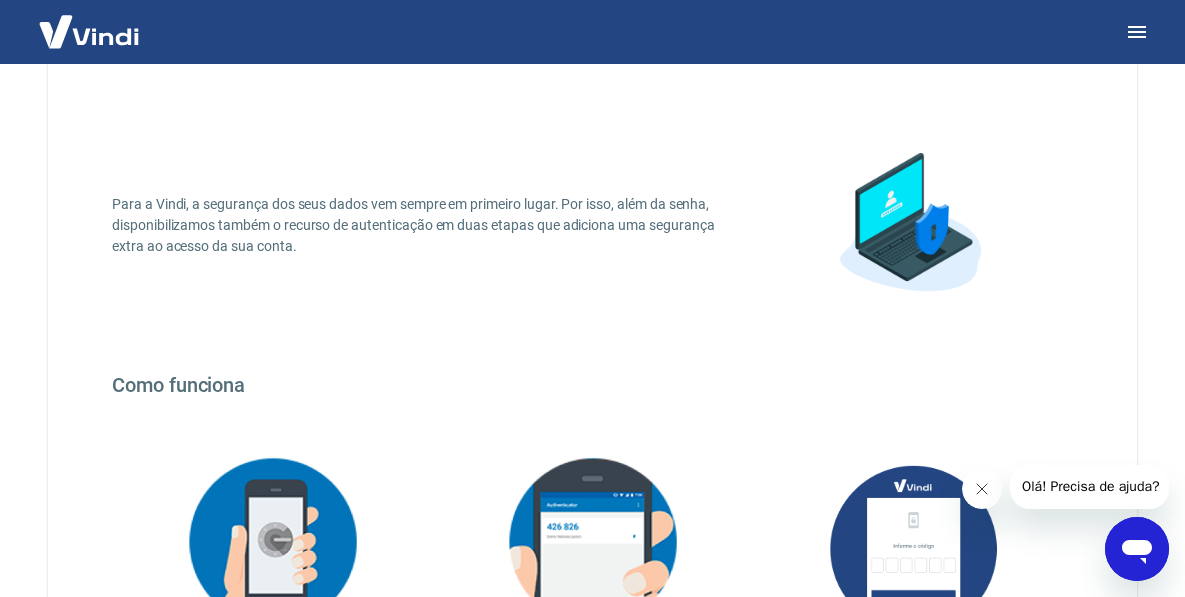 scroll, scrollTop: 0, scrollLeft: 0, axis: both 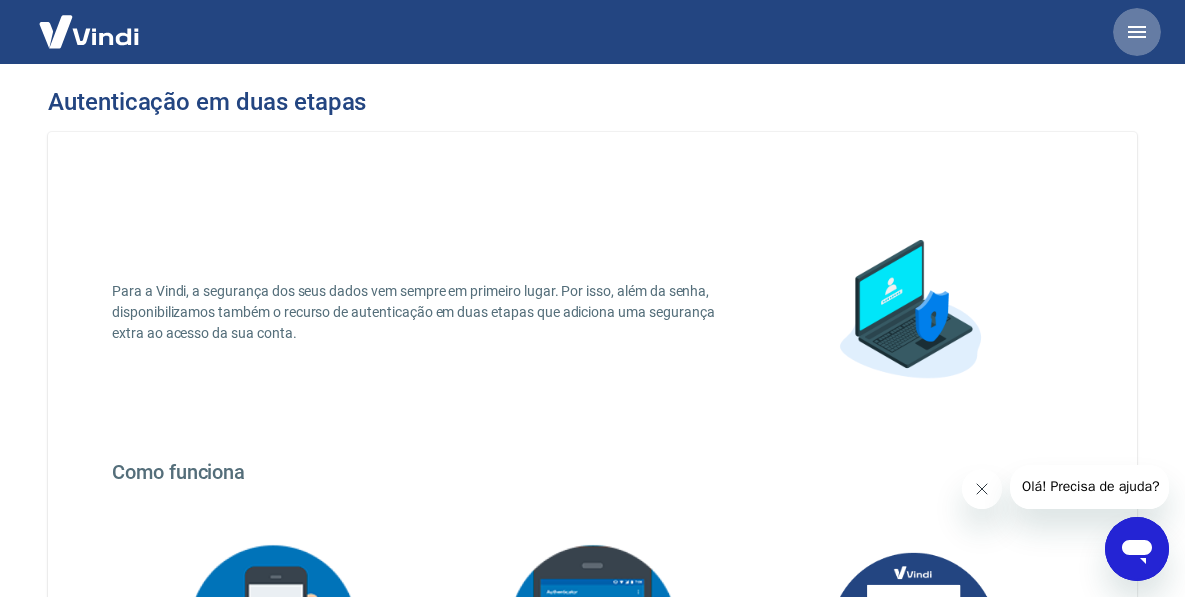 click 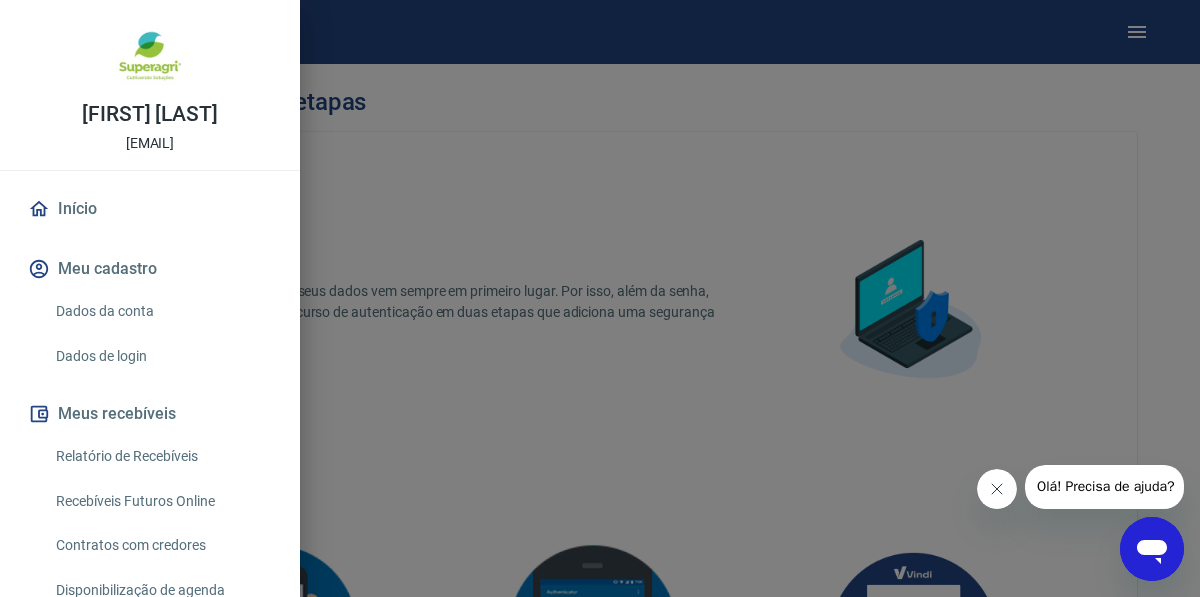 click at bounding box center (600, 298) 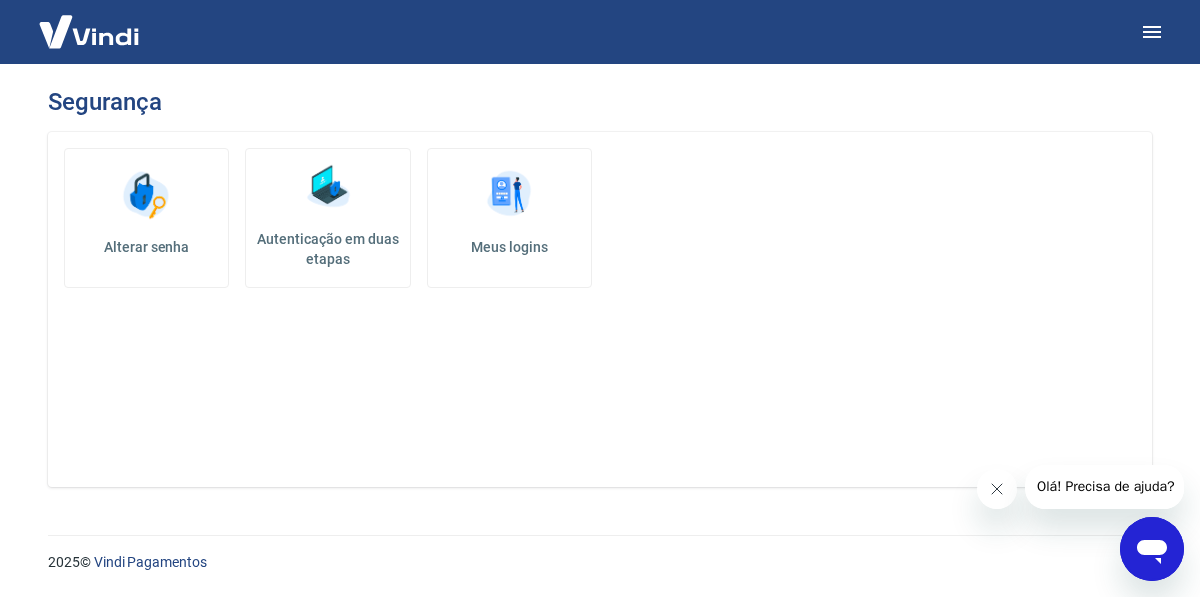 click on "Autenticação em duas etapas" at bounding box center [327, 218] 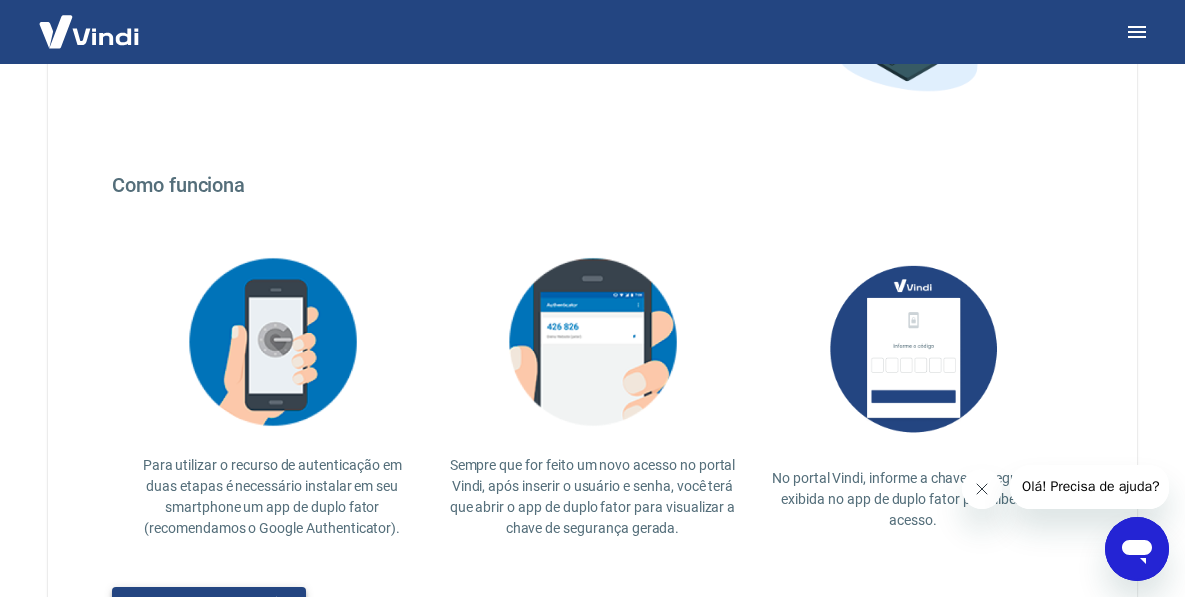 scroll, scrollTop: 387, scrollLeft: 0, axis: vertical 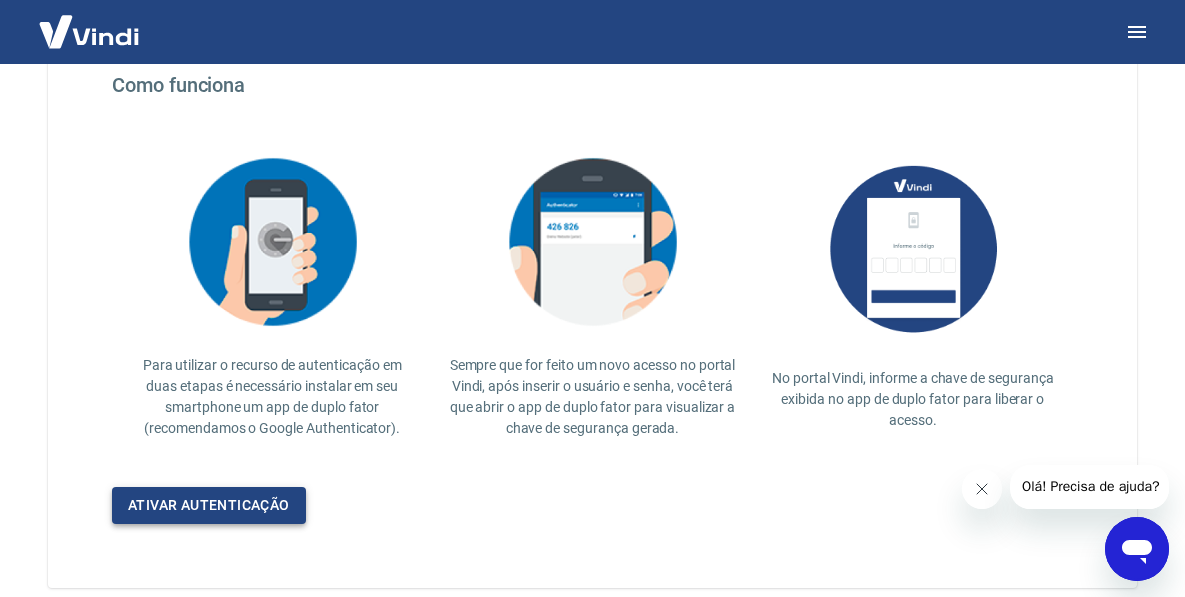 click on "Ativar autenticação" at bounding box center (209, 505) 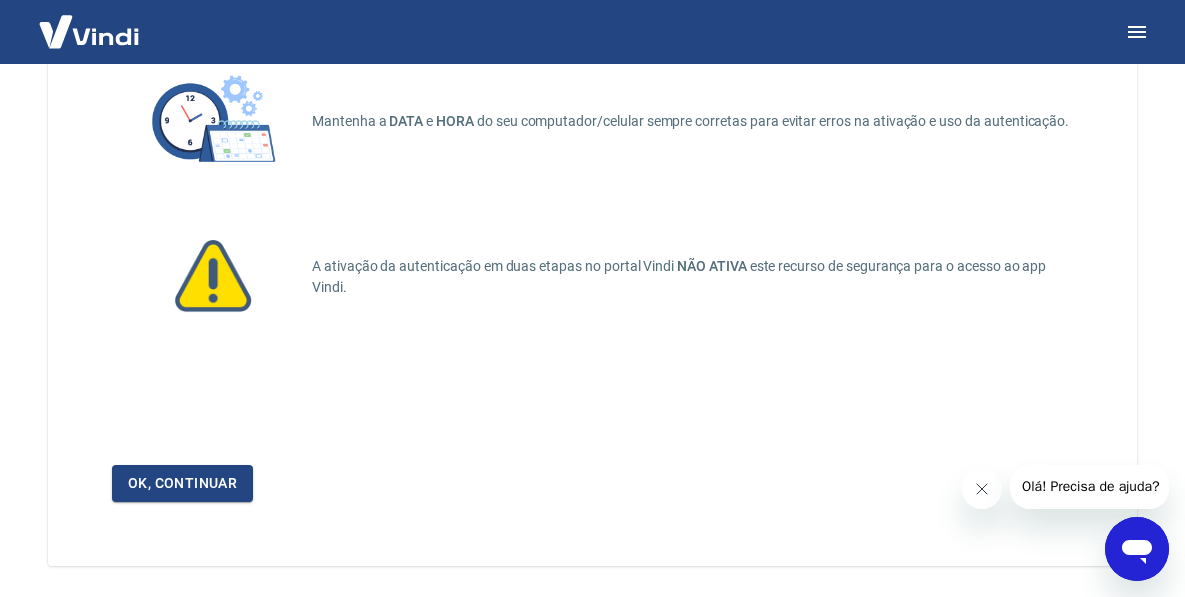 scroll, scrollTop: 199, scrollLeft: 0, axis: vertical 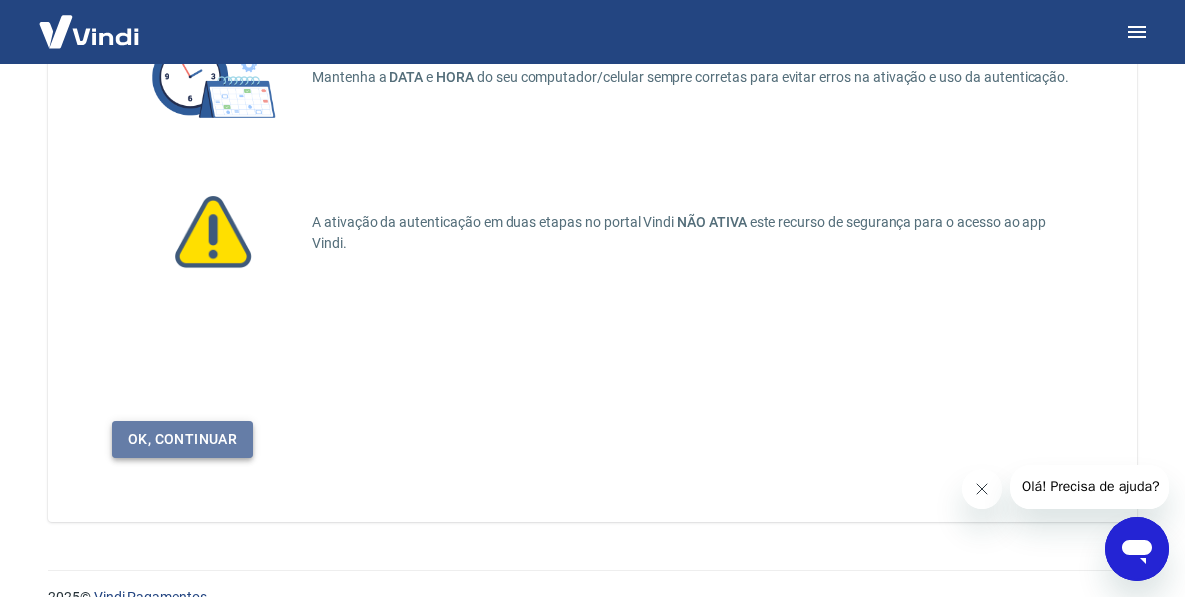 click on "Ok, continuar" at bounding box center (182, 439) 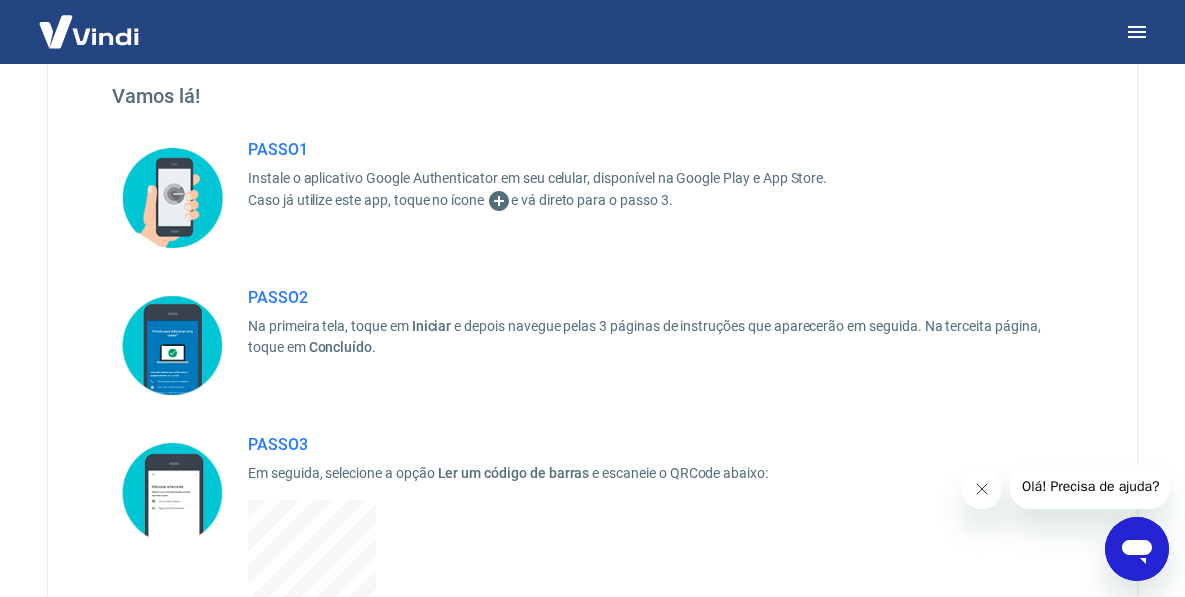 scroll, scrollTop: 0, scrollLeft: 0, axis: both 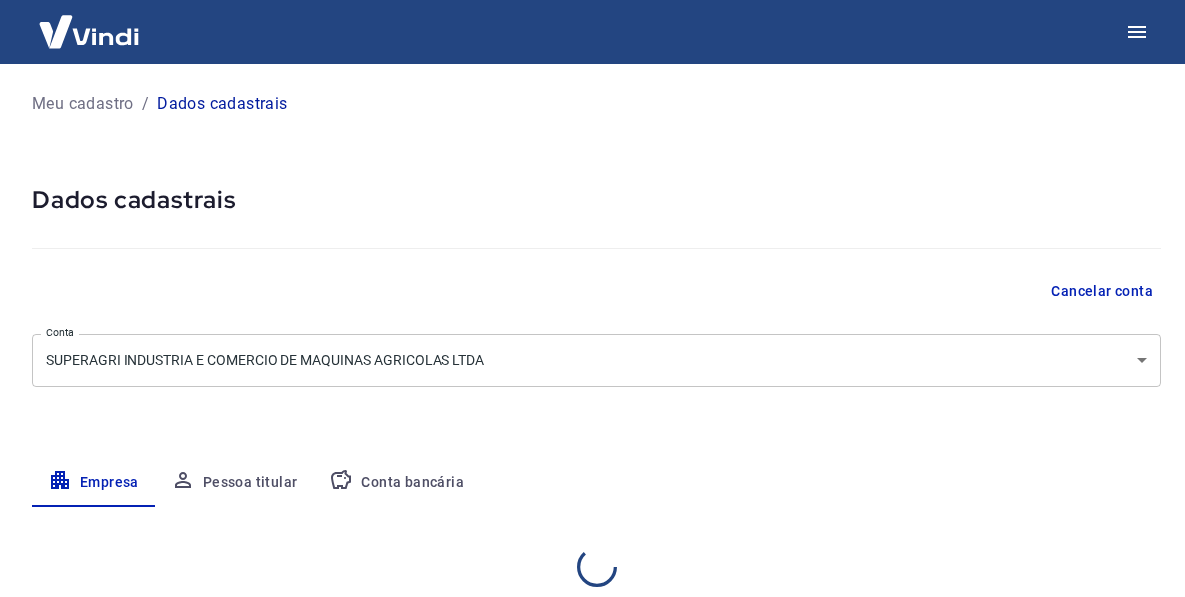 select on "[STATE]" 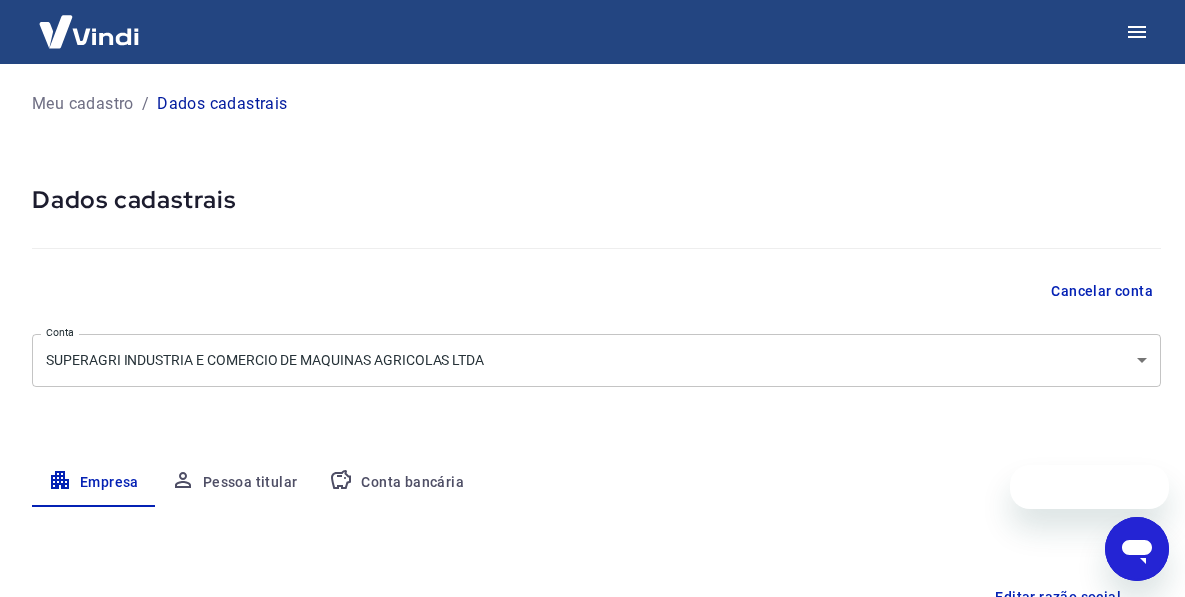 scroll, scrollTop: 0, scrollLeft: 0, axis: both 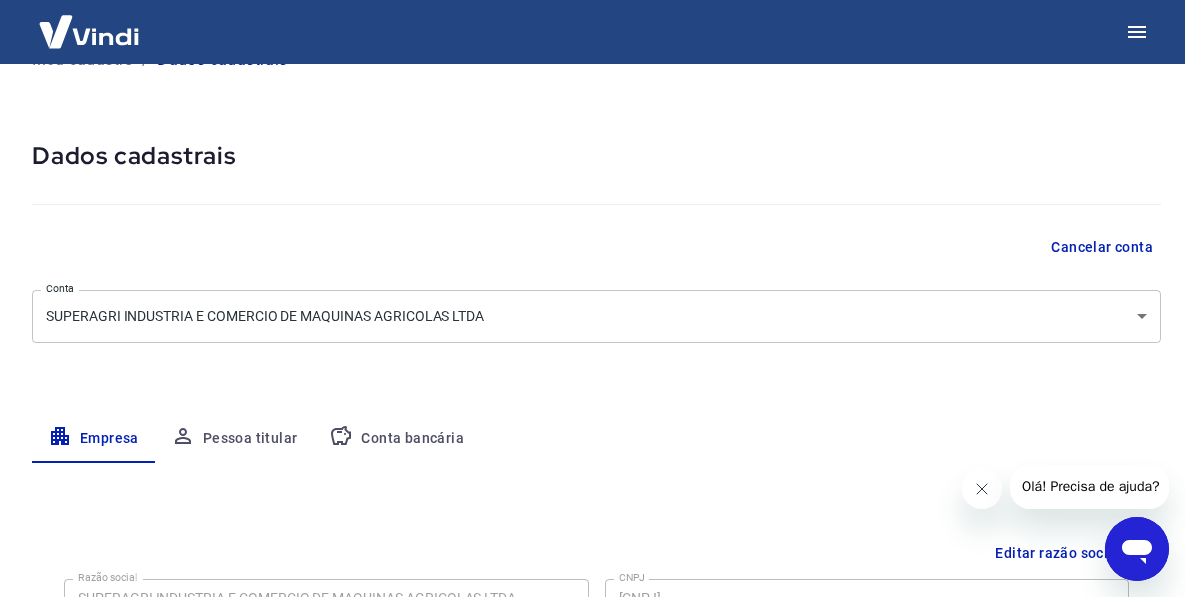 click on "Pessoa titular" at bounding box center [234, 439] 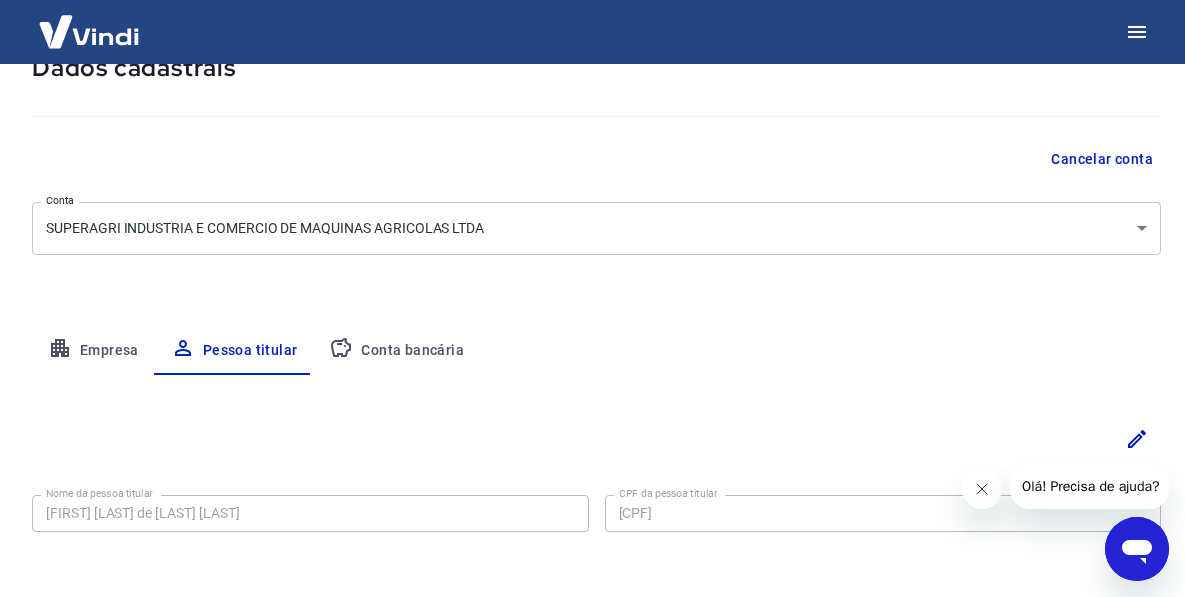 scroll, scrollTop: 212, scrollLeft: 0, axis: vertical 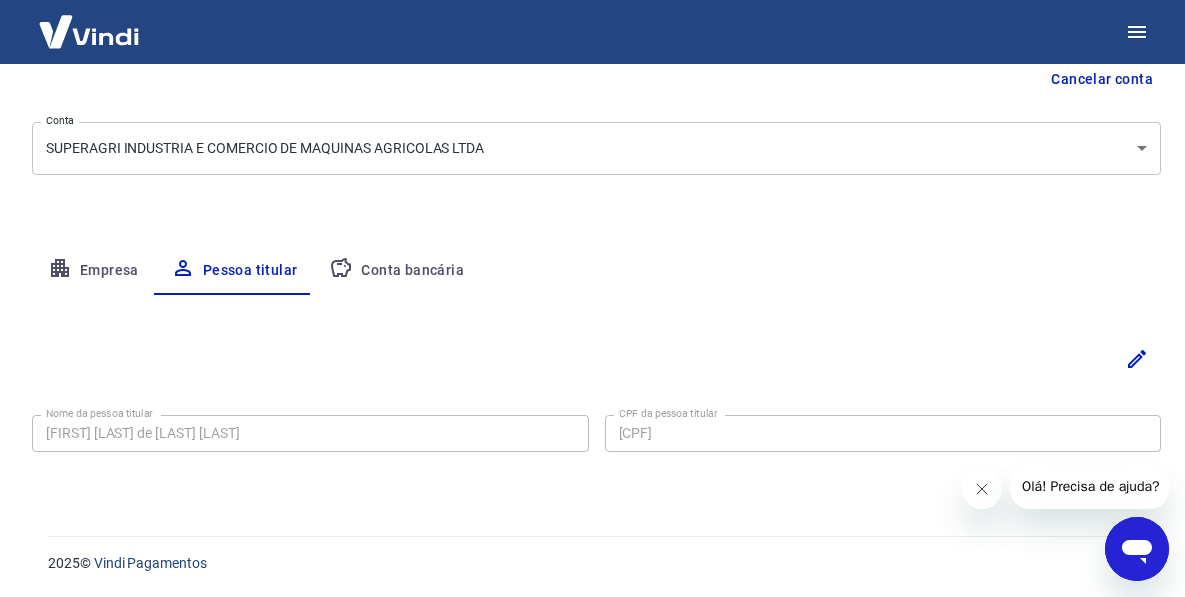 click on "Conta bancária" at bounding box center (396, 271) 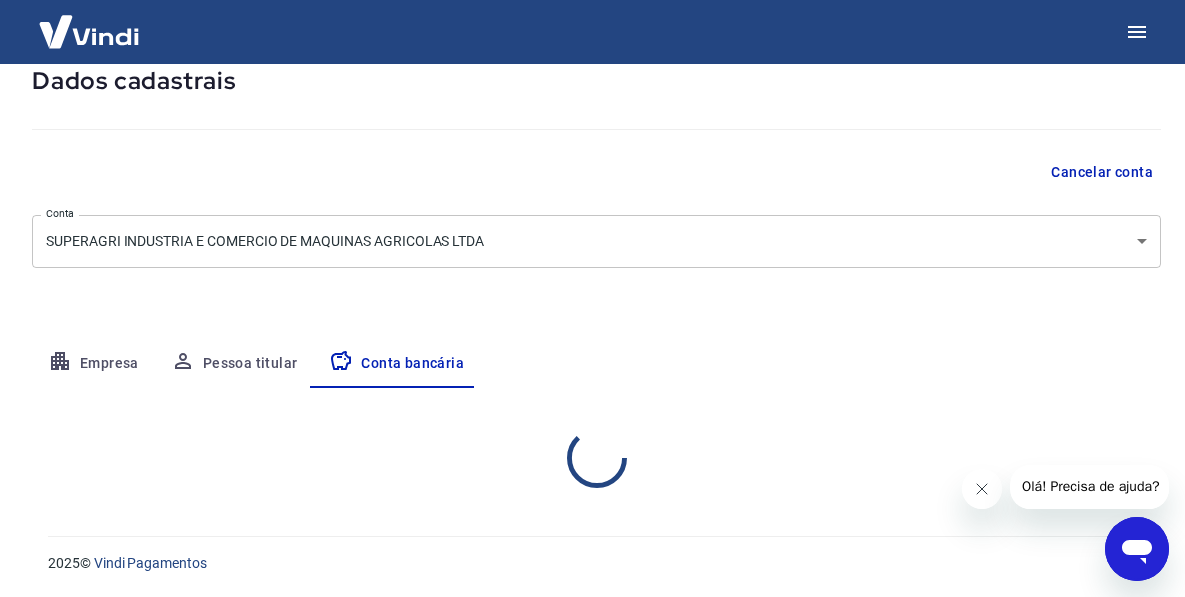 select on "1" 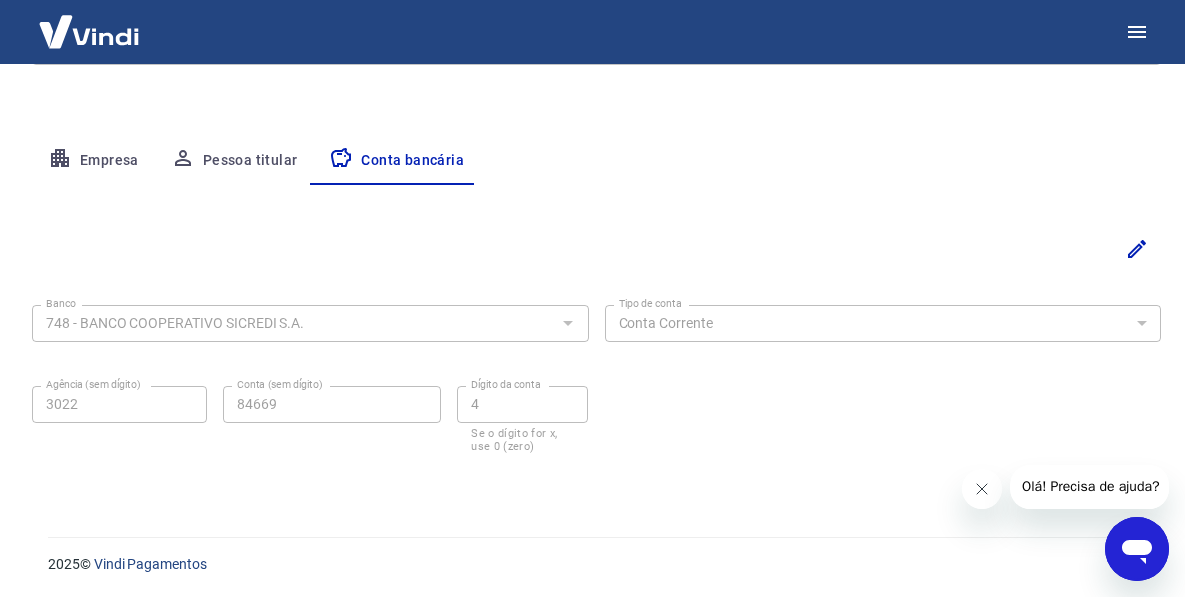 scroll, scrollTop: 323, scrollLeft: 0, axis: vertical 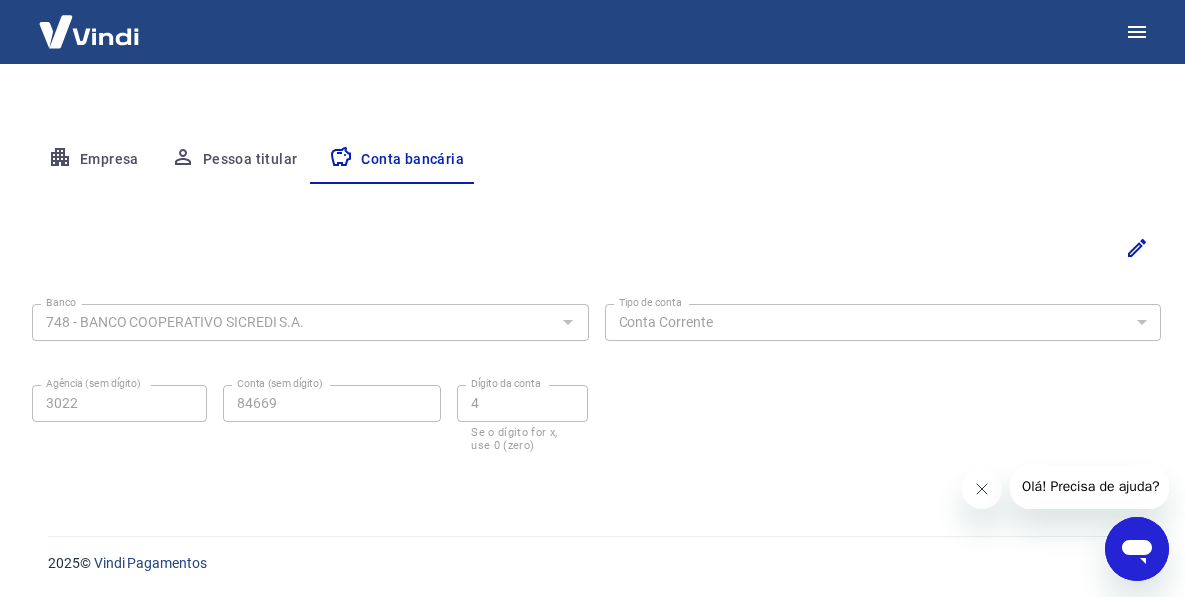 click 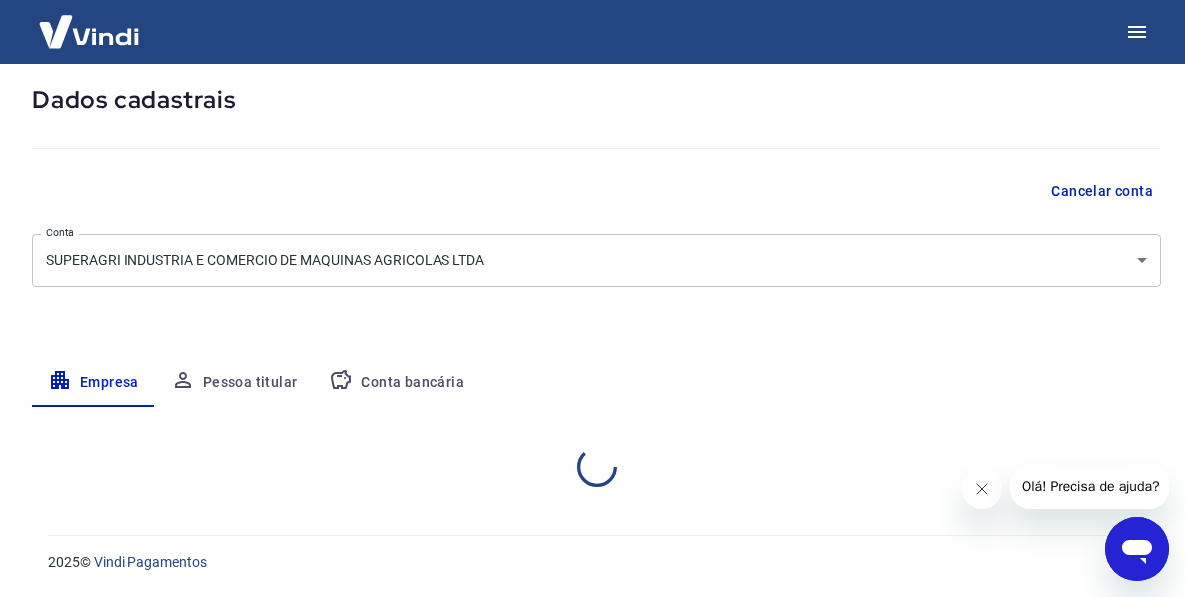 select on "SP" 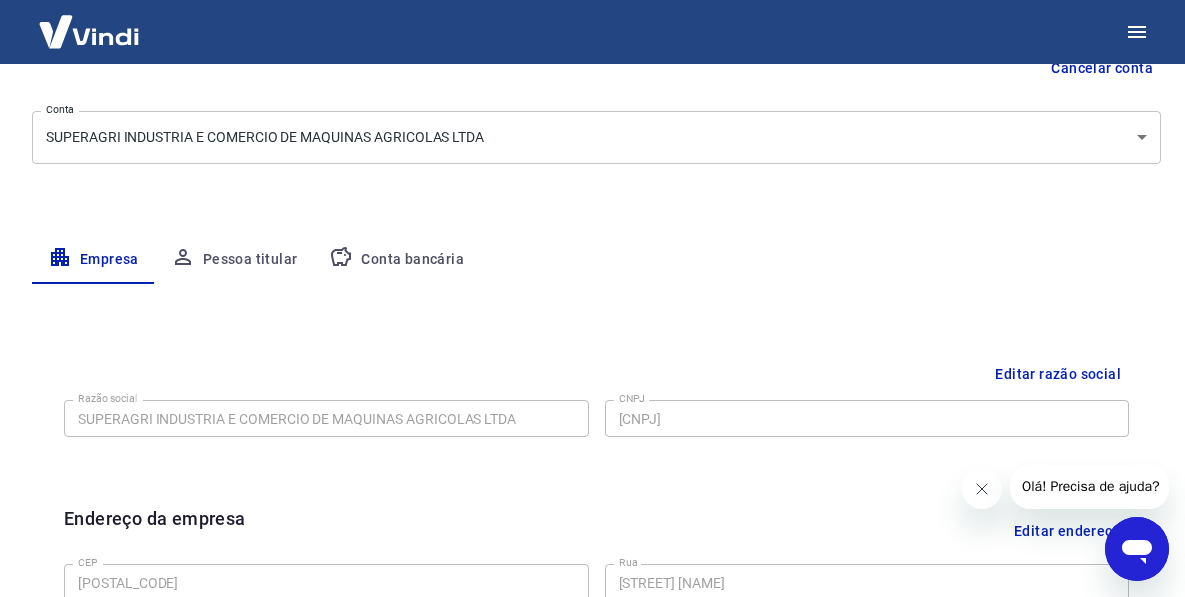 scroll, scrollTop: 0, scrollLeft: 0, axis: both 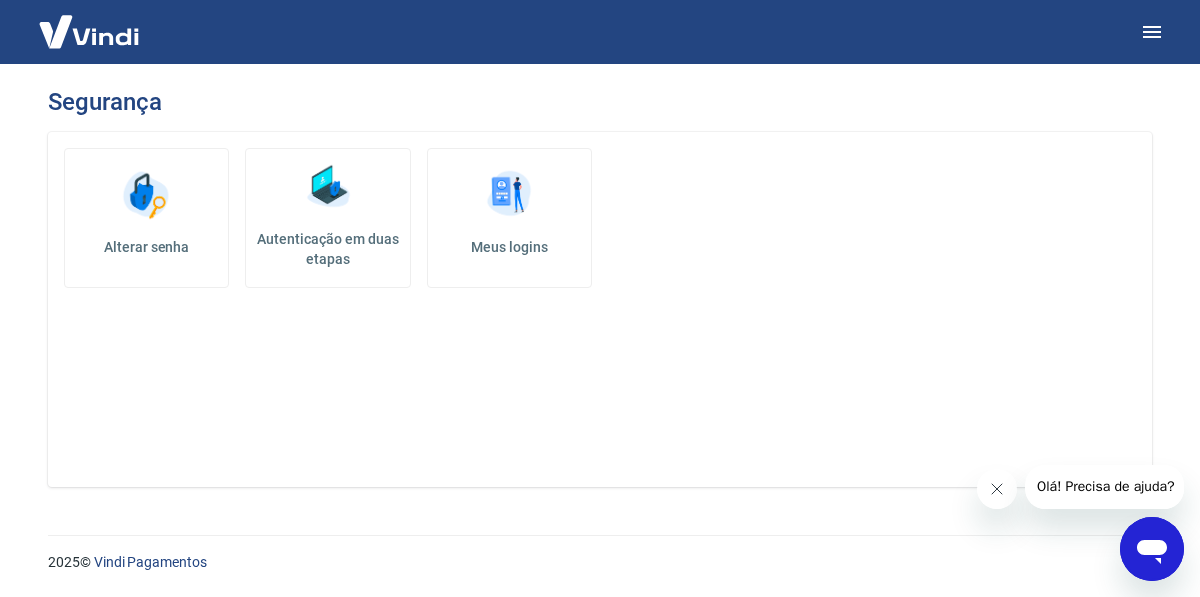 click at bounding box center [509, 195] 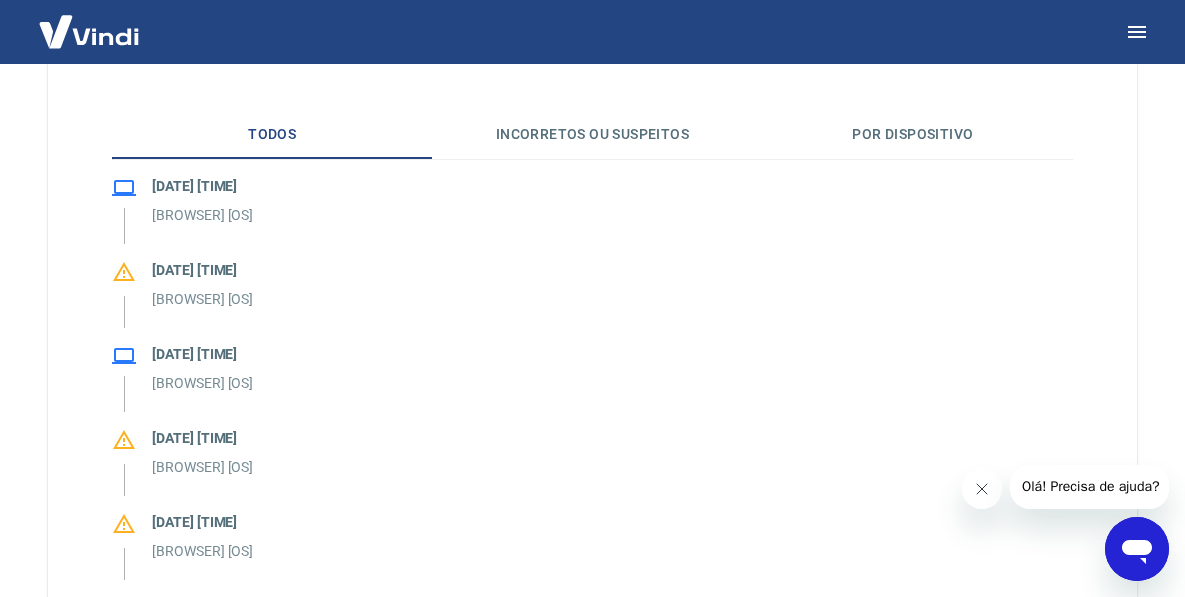 scroll, scrollTop: 99, scrollLeft: 0, axis: vertical 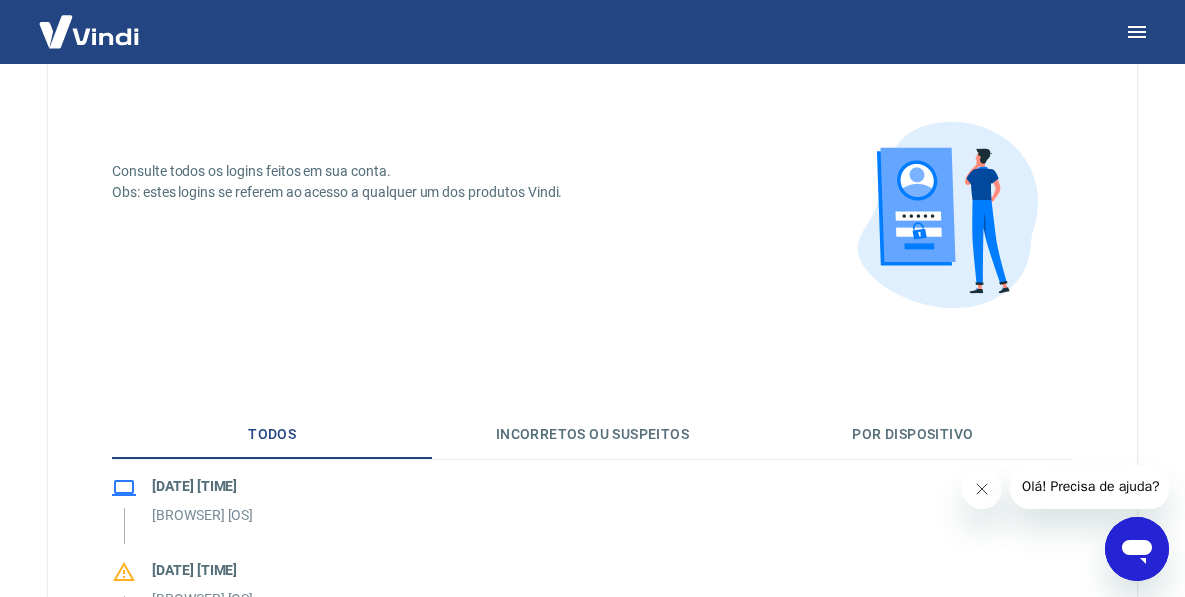 click on "Incorretos ou suspeitos" at bounding box center [592, 435] 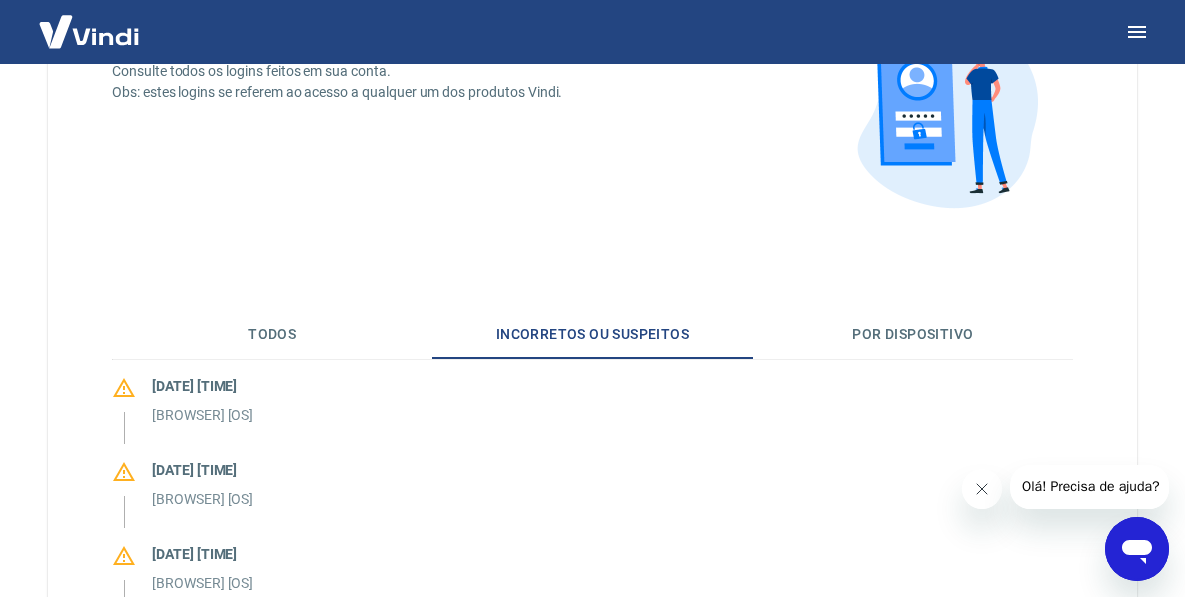 click on "Por dispositivo" at bounding box center [913, 335] 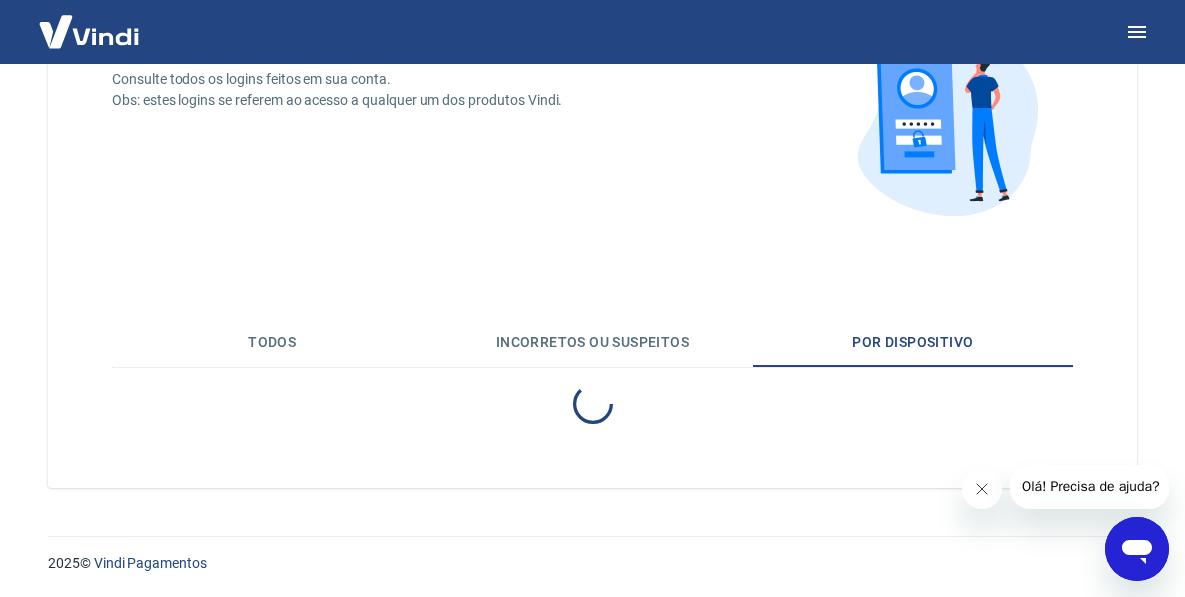 scroll, scrollTop: 199, scrollLeft: 0, axis: vertical 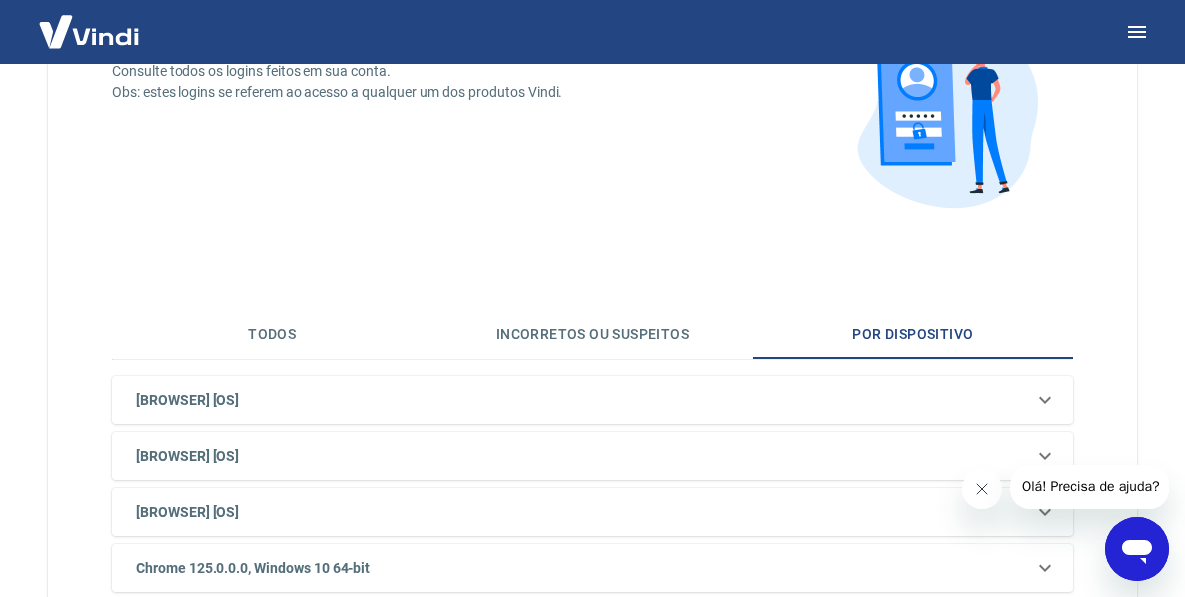 click on "Todos" at bounding box center (272, 335) 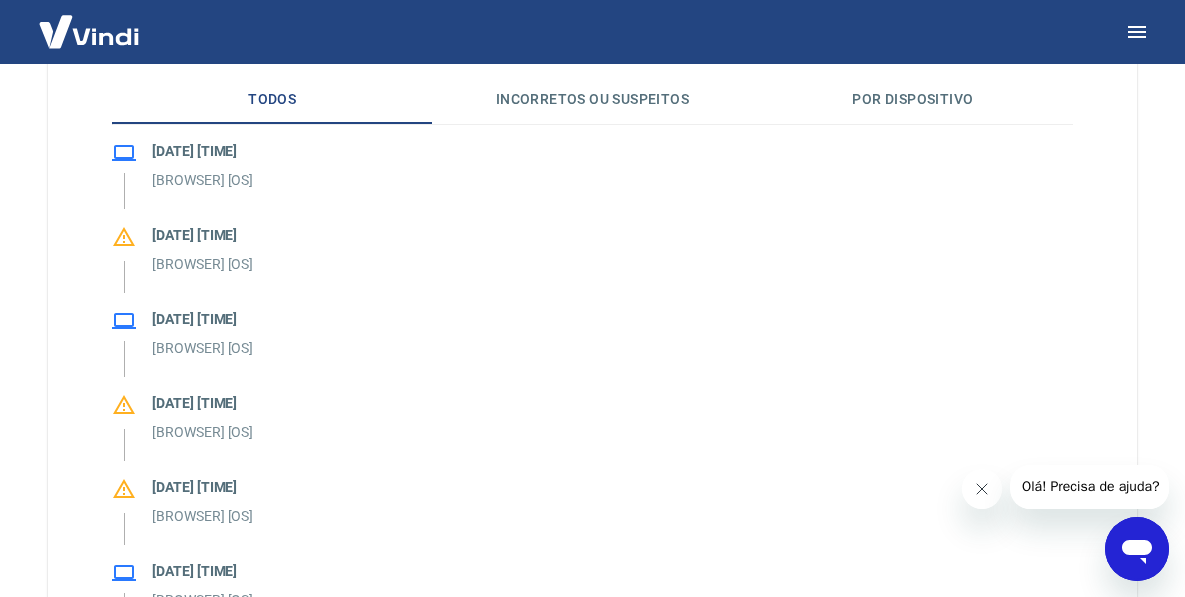 scroll, scrollTop: 399, scrollLeft: 0, axis: vertical 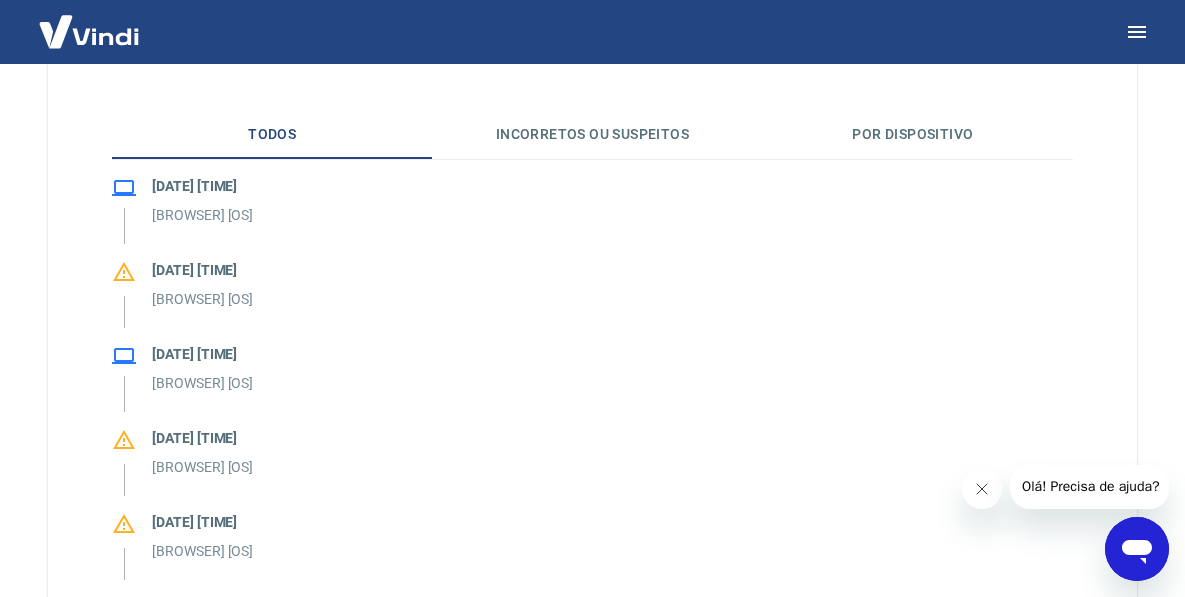 click on "[DATE] [TIME] [BROWSER] [OS]" at bounding box center [592, 210] 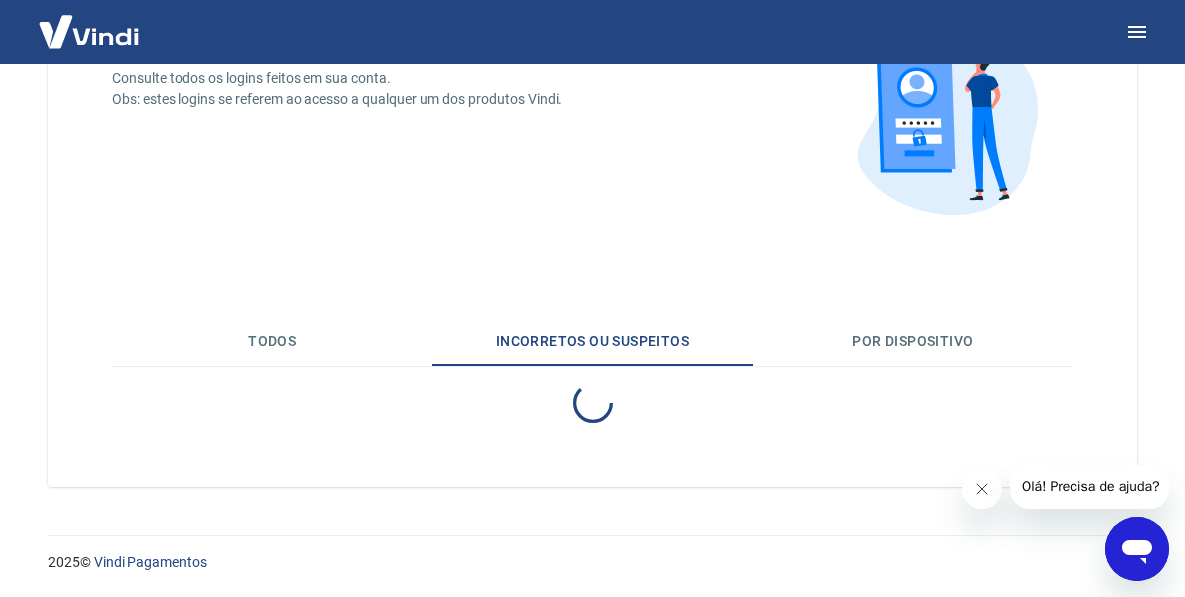 scroll, scrollTop: 399, scrollLeft: 0, axis: vertical 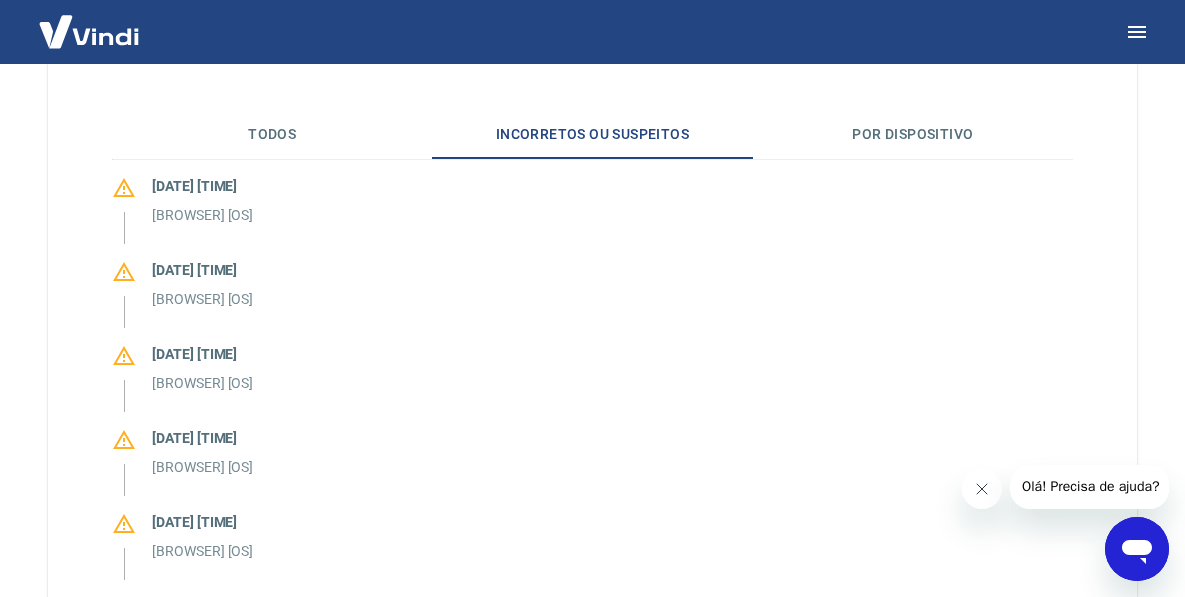 click on "Consulte todos os logins feitos em sua conta. Obs: estes logins se referem ao acesso a qualquer um dos produtos Vindi. Todos Incorretos ou suspeitos Por dispositivo [DATE] [TIME] [BROWSER] [OS] [DATE] [TIME] [BROWSER] [OS] [DATE] [TIME] [BROWSER] [OS] [DATE] [TIME] [BROWSER] [OS] [DATE] [TIME] [BROWSER] [OS] [DATE] [TIME] [BROWSER] [OS] [DATE] [TIME] [BROWSER] [OS] [DATE] [TIME] [BROWSER] [OS] [DATE] [TIME] [BROWSER] [OS] [DATE] [TIME] [BROWSER] [OS] [DATE] [TIME] [BROWSER] [OS] [DATE] [TIME] [BROWSER] [OS] [DATE] [TIME] [BROWSER] [OS] [DATE] [TIME] [BROWSER] [OS] [DATE] [TIME] [BROWSER] [OS]" at bounding box center (592, 845) 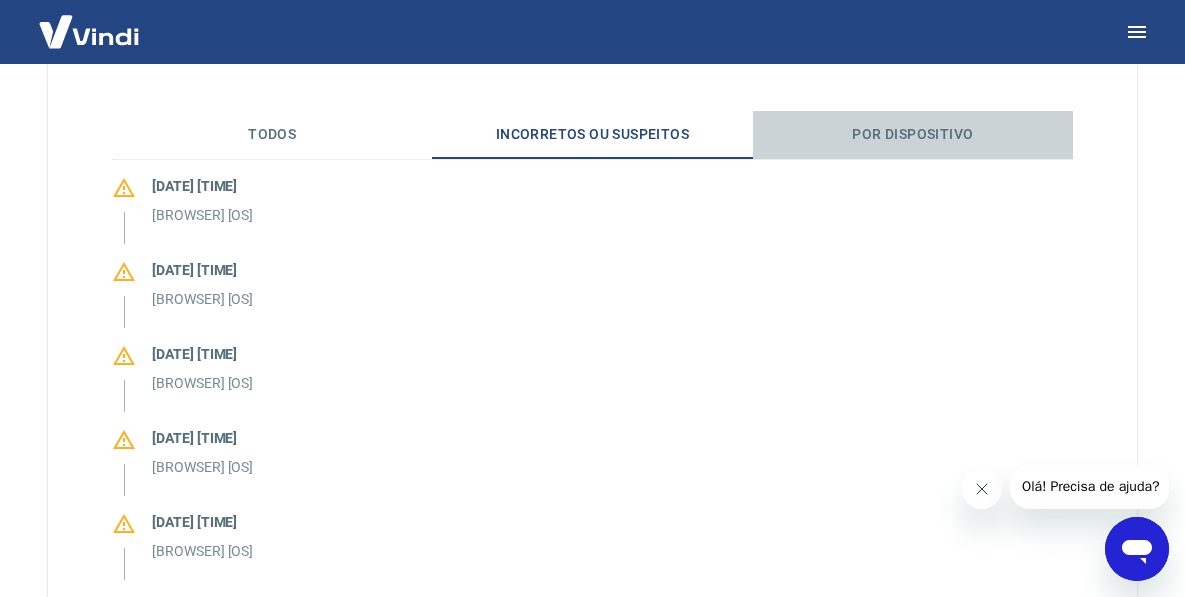 click on "Por dispositivo" at bounding box center [913, 135] 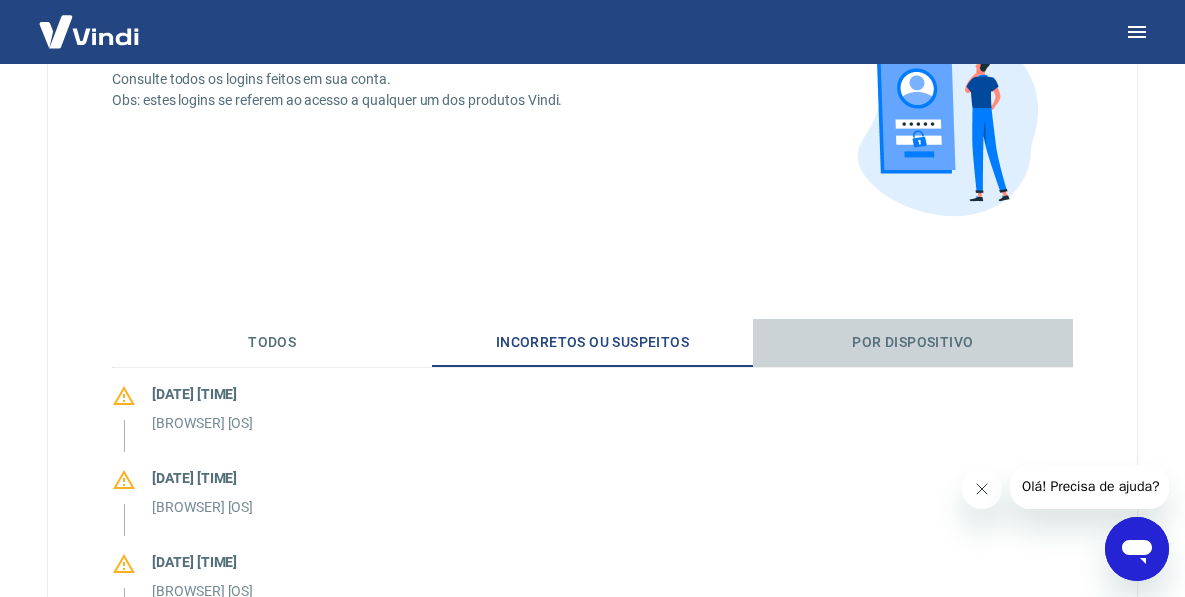 scroll, scrollTop: 399, scrollLeft: 0, axis: vertical 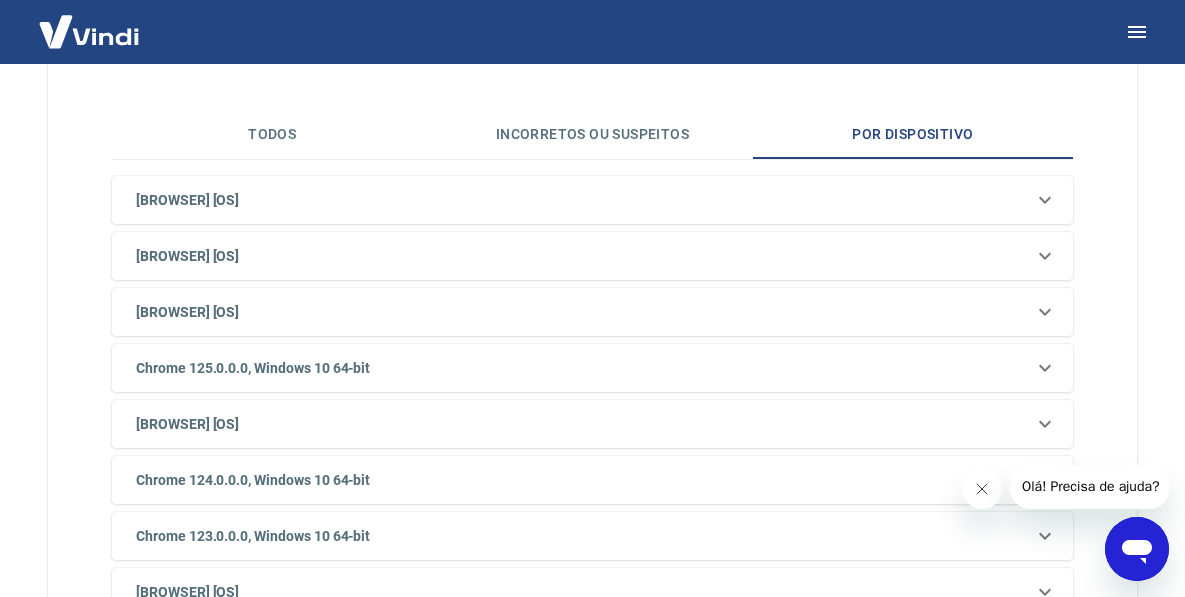 click on "Incorretos ou suspeitos" at bounding box center [592, 135] 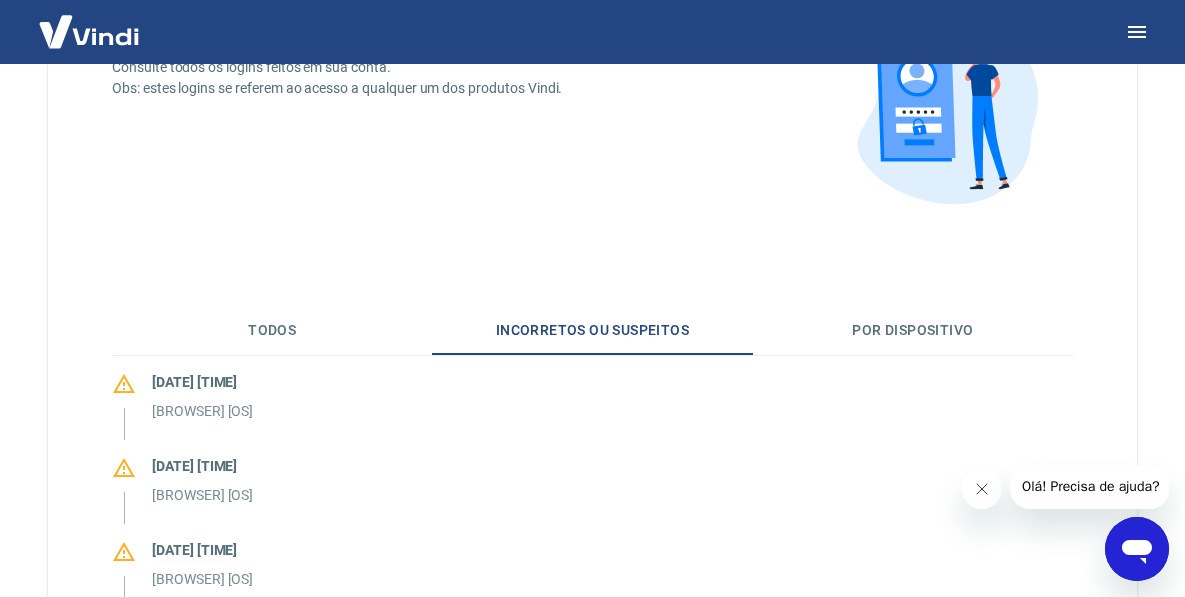 scroll, scrollTop: 199, scrollLeft: 0, axis: vertical 